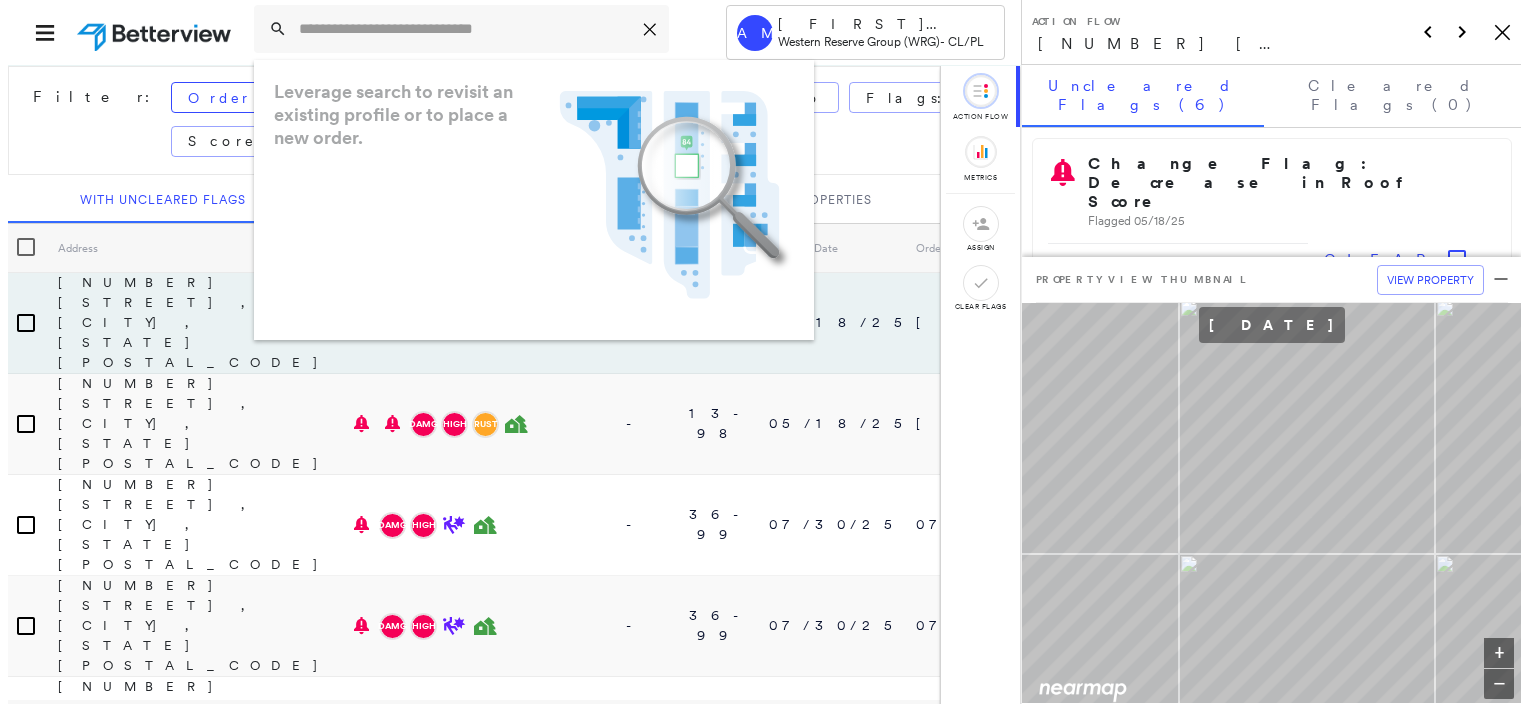 scroll, scrollTop: 0, scrollLeft: 0, axis: both 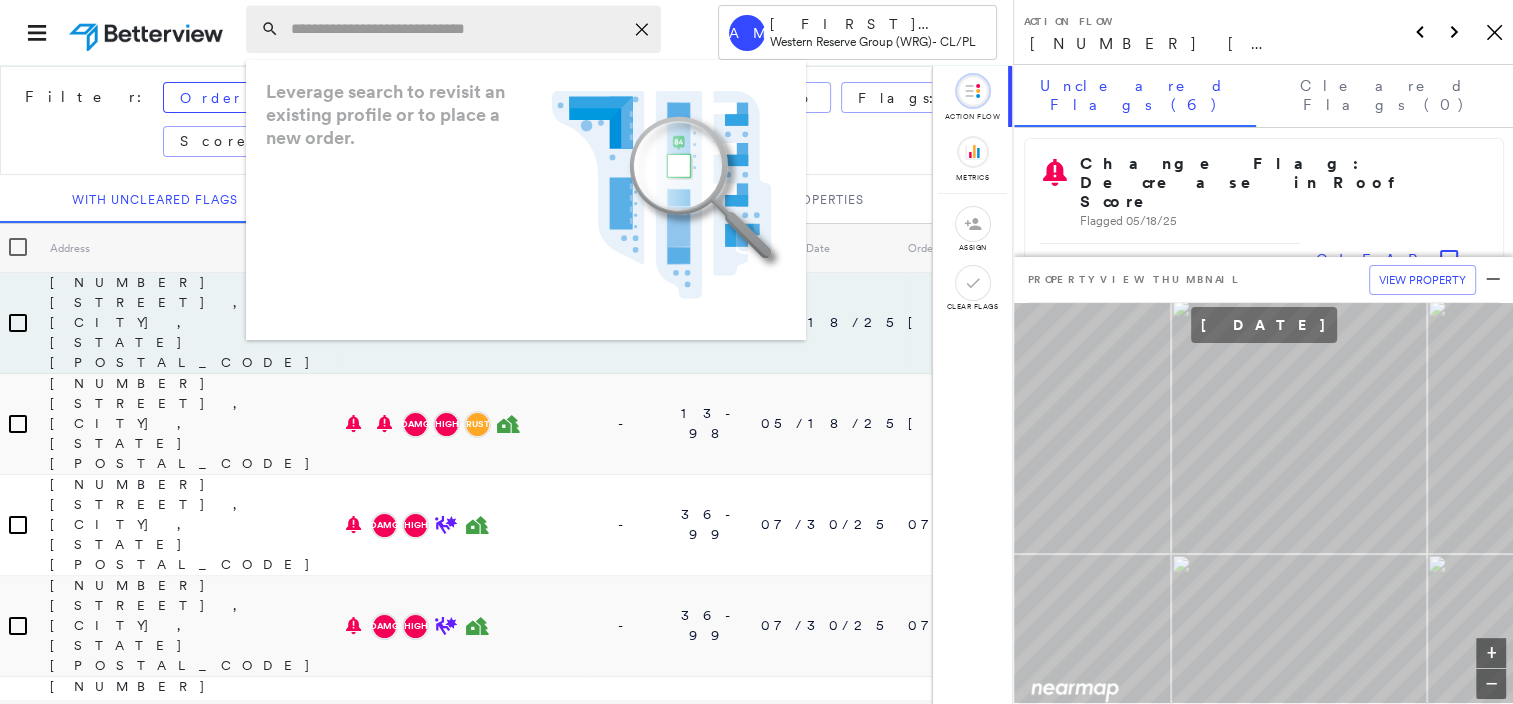 click at bounding box center [457, 29] 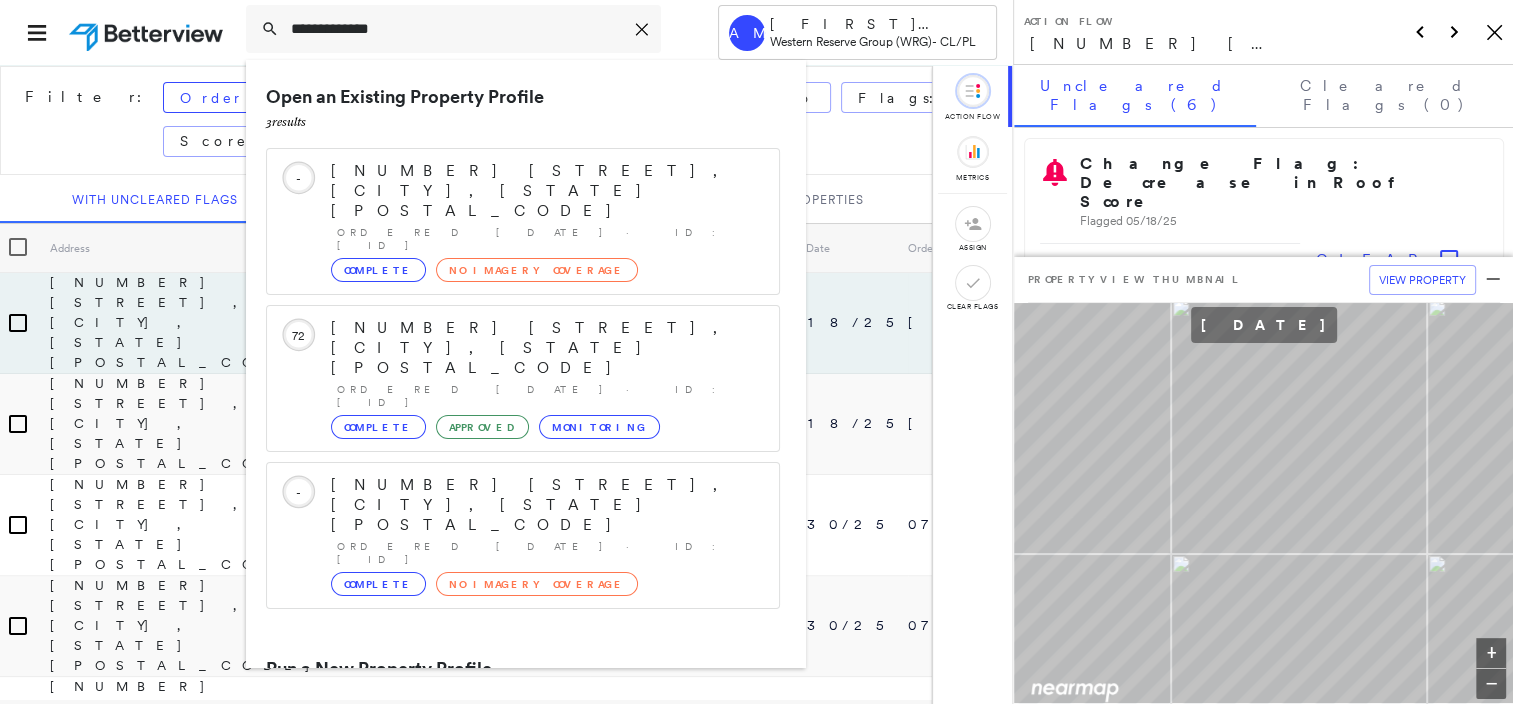 type on "**********" 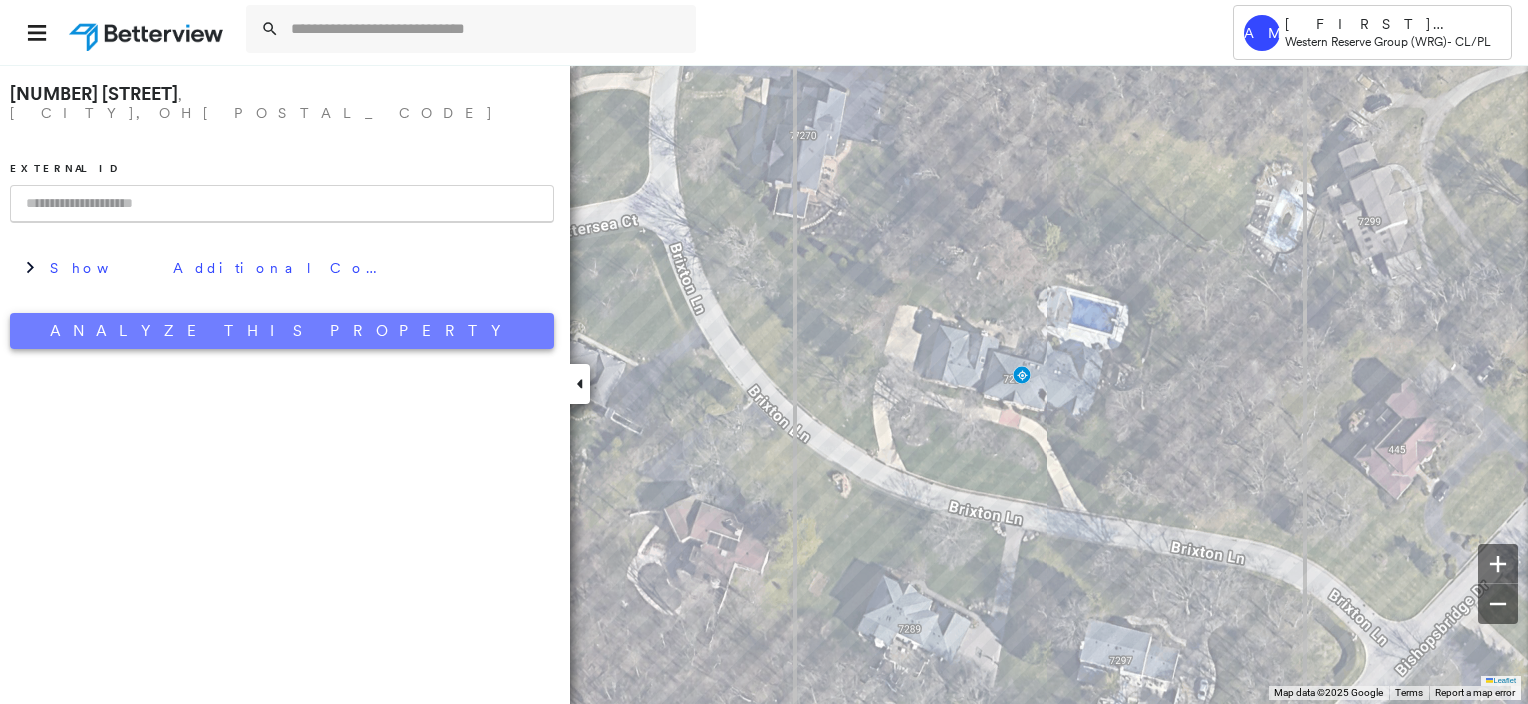 click on "Analyze This Property" at bounding box center (282, 331) 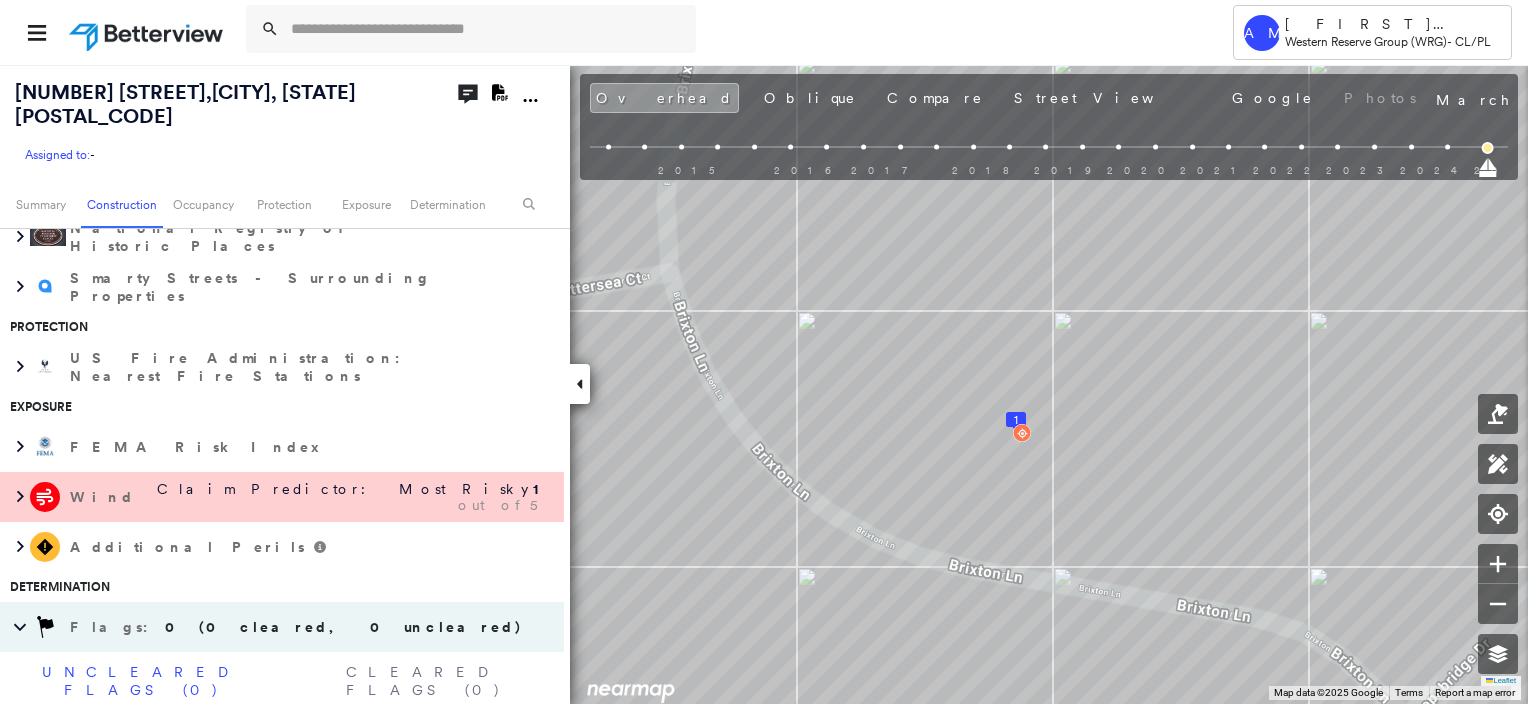 scroll, scrollTop: 800, scrollLeft: 0, axis: vertical 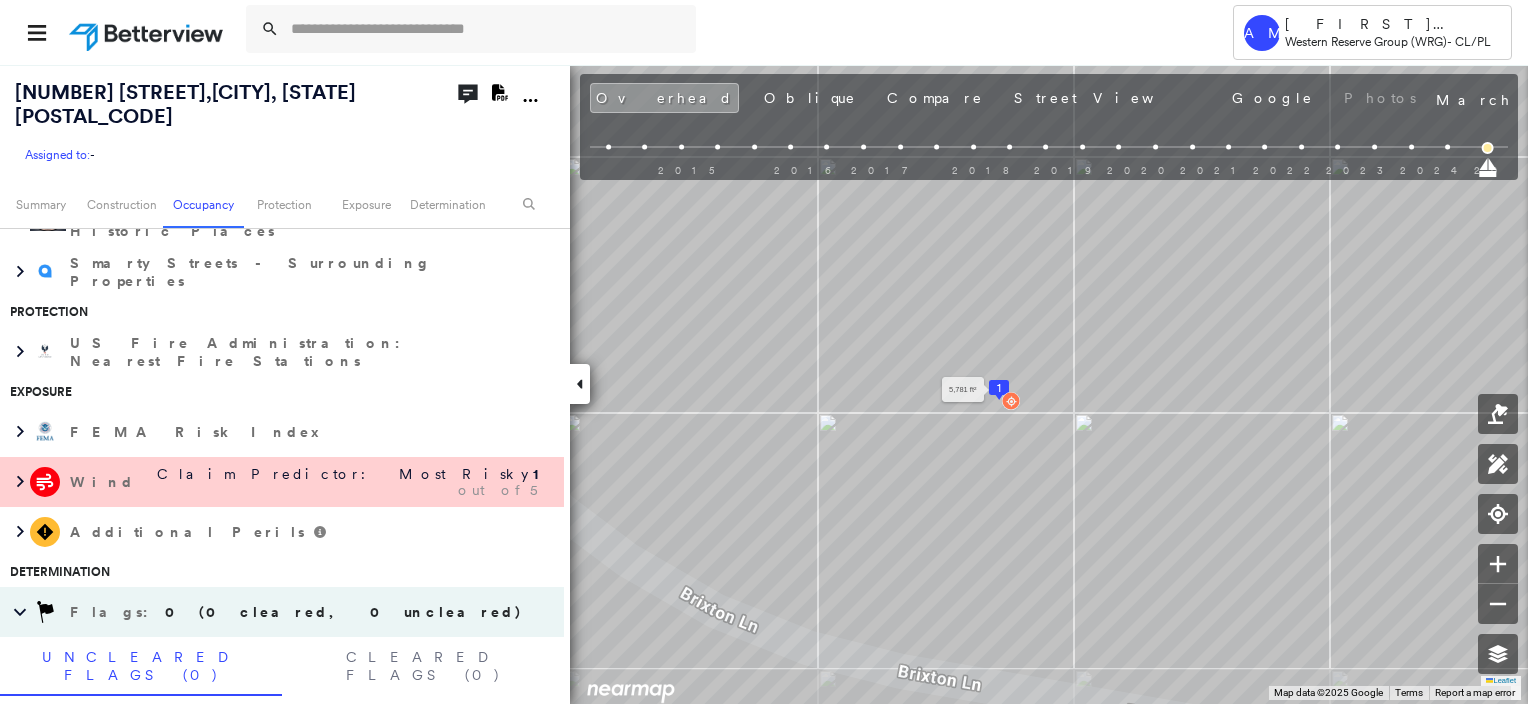 drag, startPoint x: 1016, startPoint y: 425, endPoint x: 993, endPoint y: 376, distance: 54.129475 